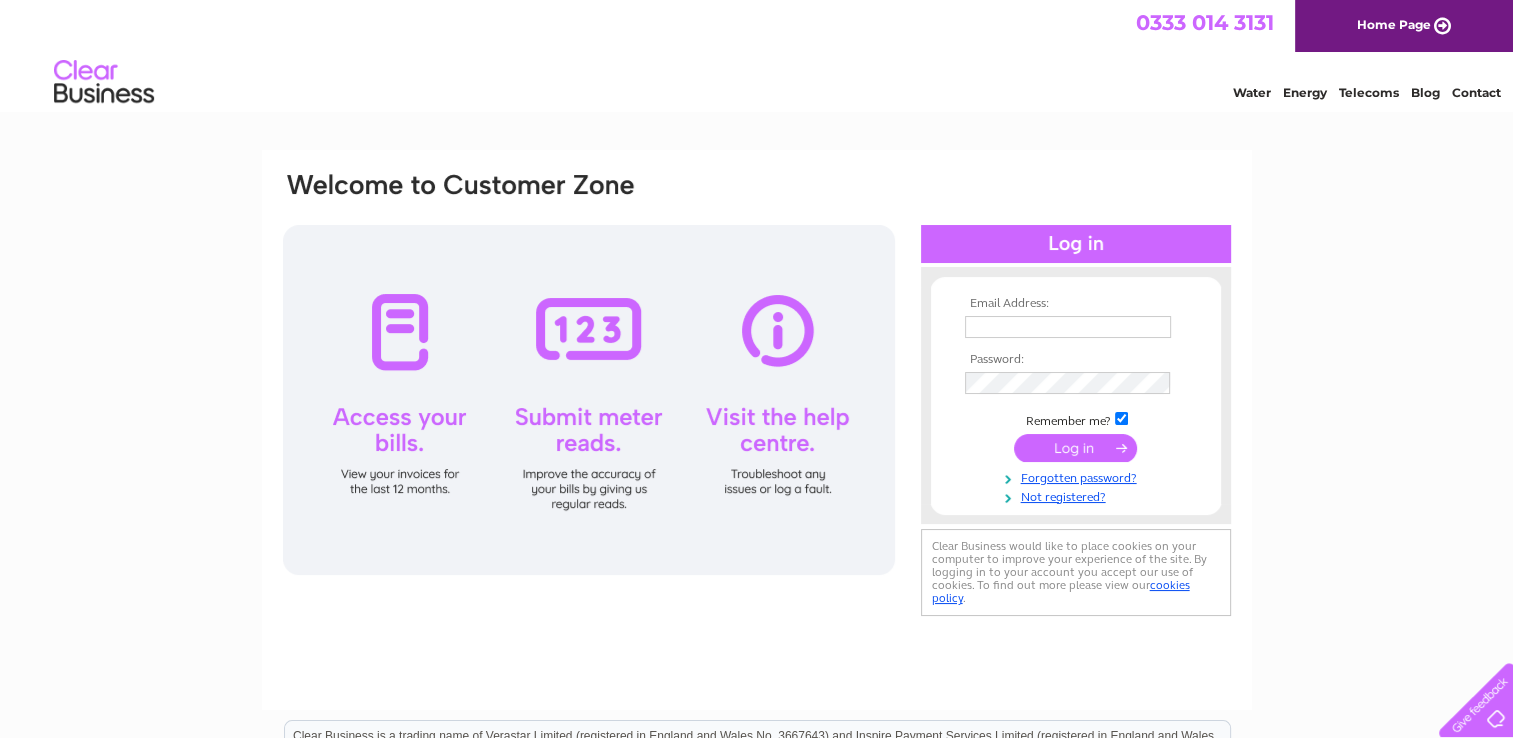 scroll, scrollTop: 0, scrollLeft: 0, axis: both 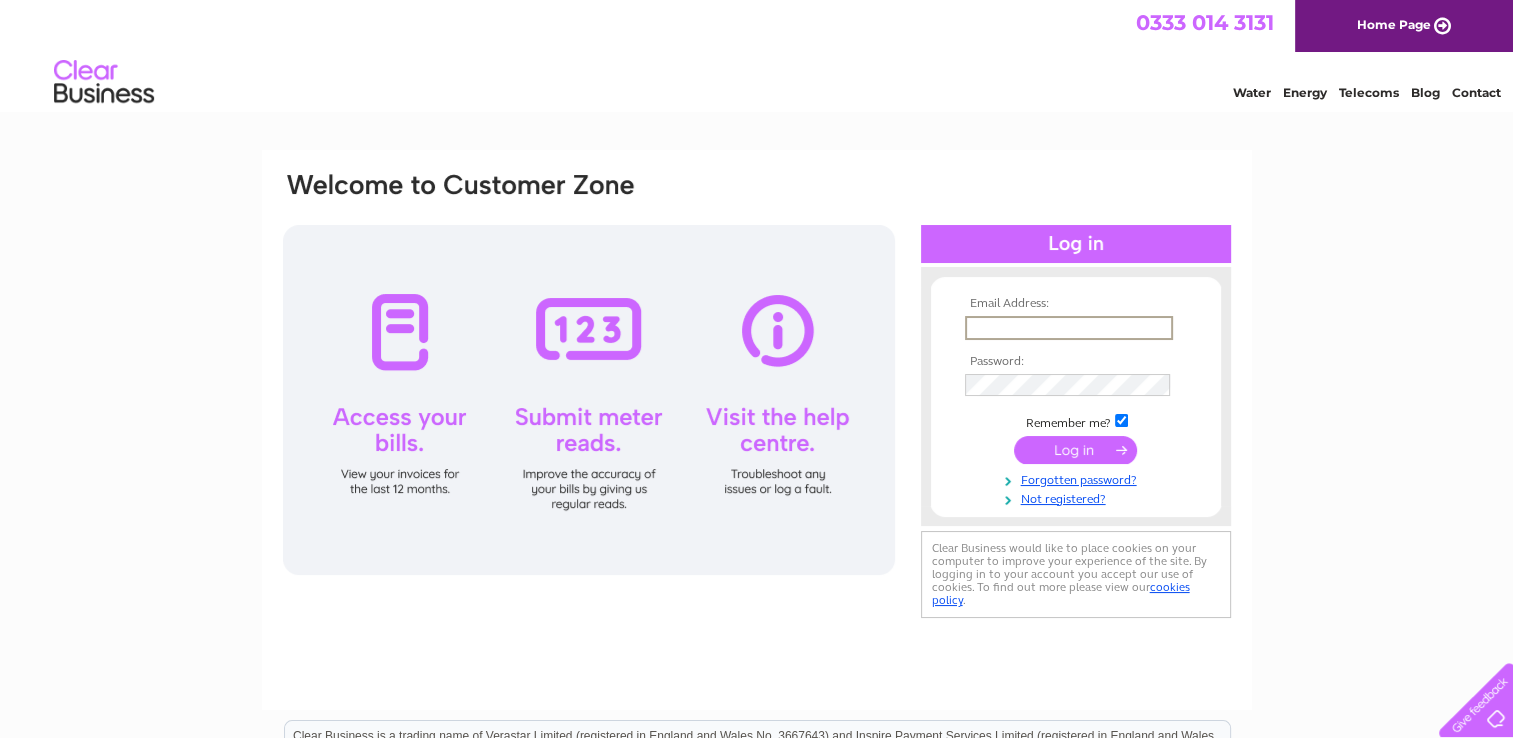 click at bounding box center (1069, 328) 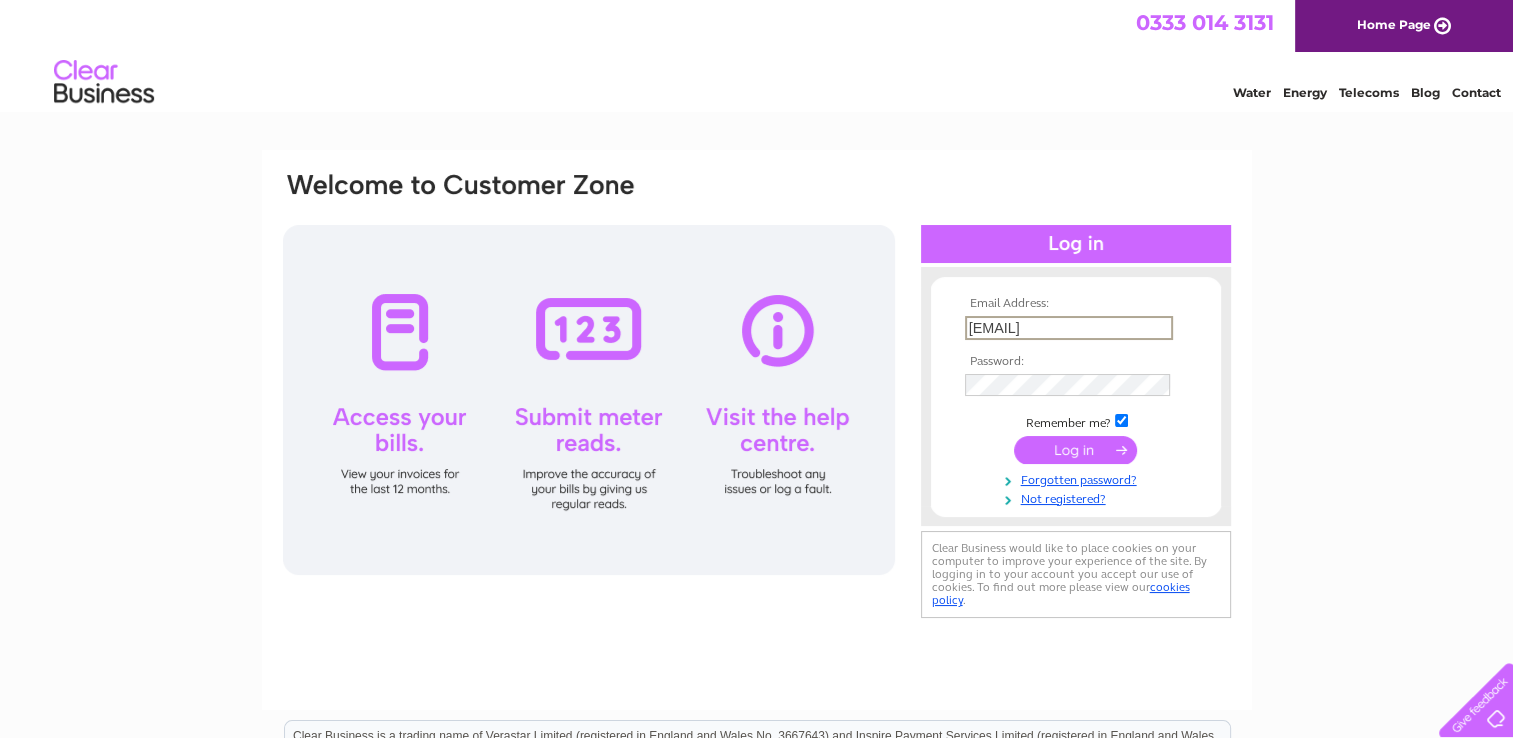 type on "pashy1970@hotmail.co.uk" 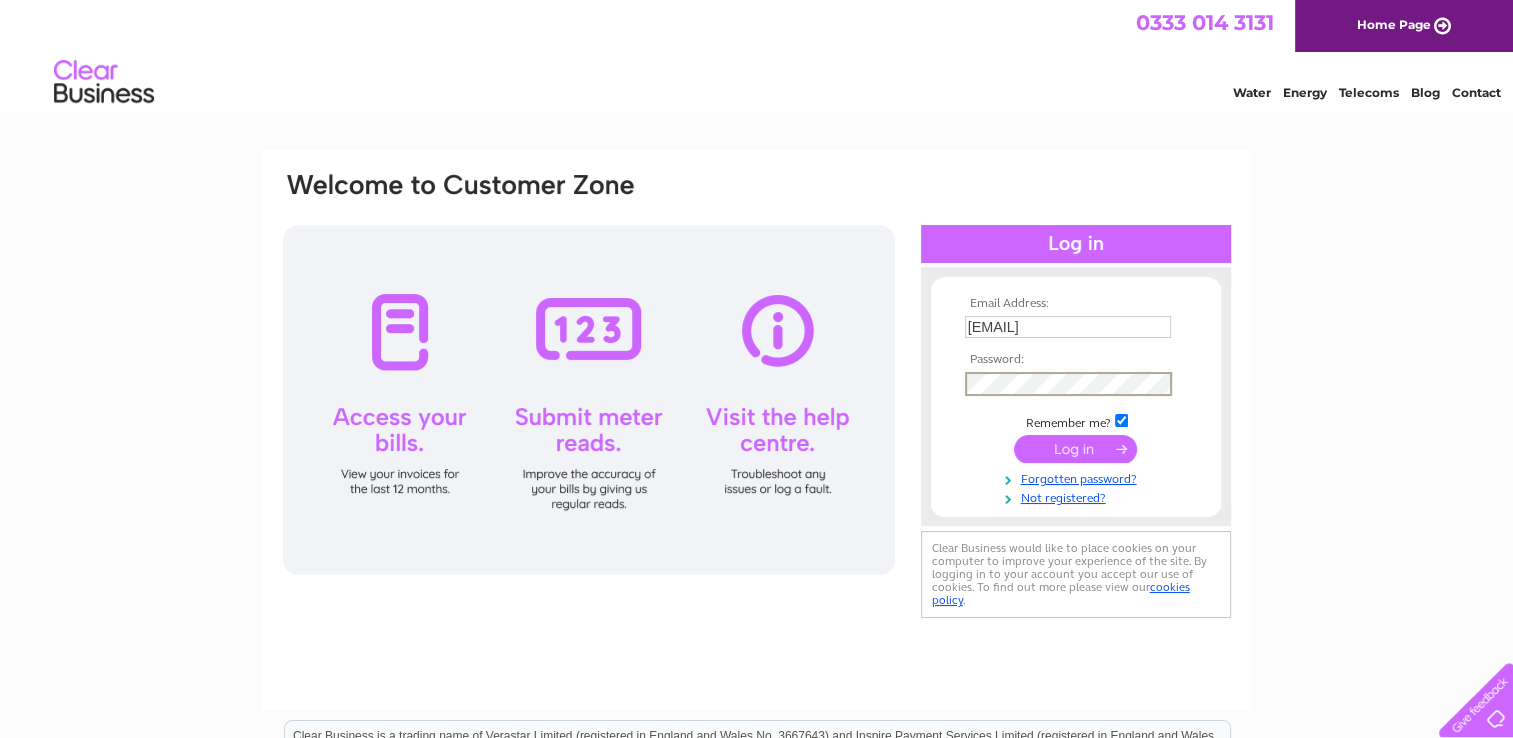 click at bounding box center [1075, 449] 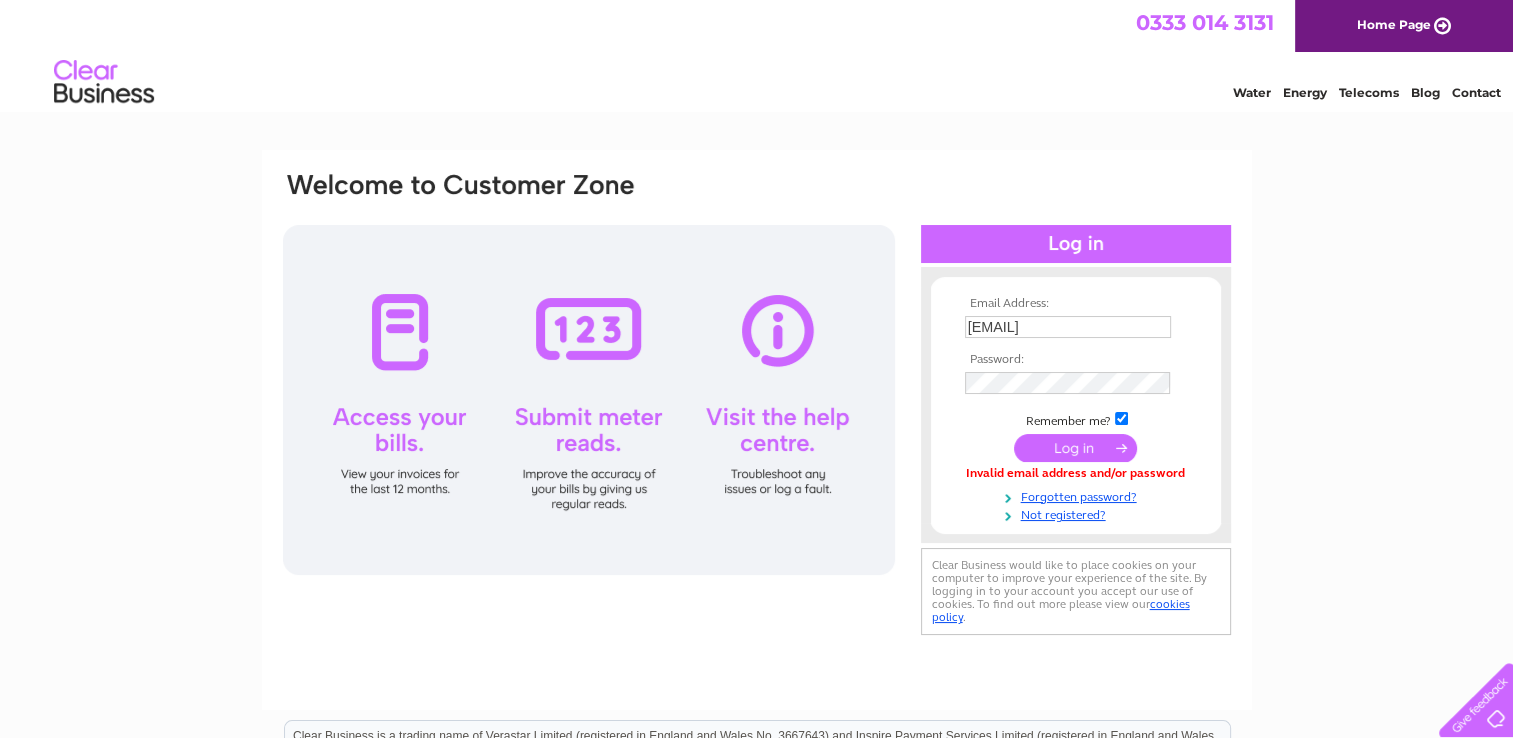 scroll, scrollTop: 0, scrollLeft: 0, axis: both 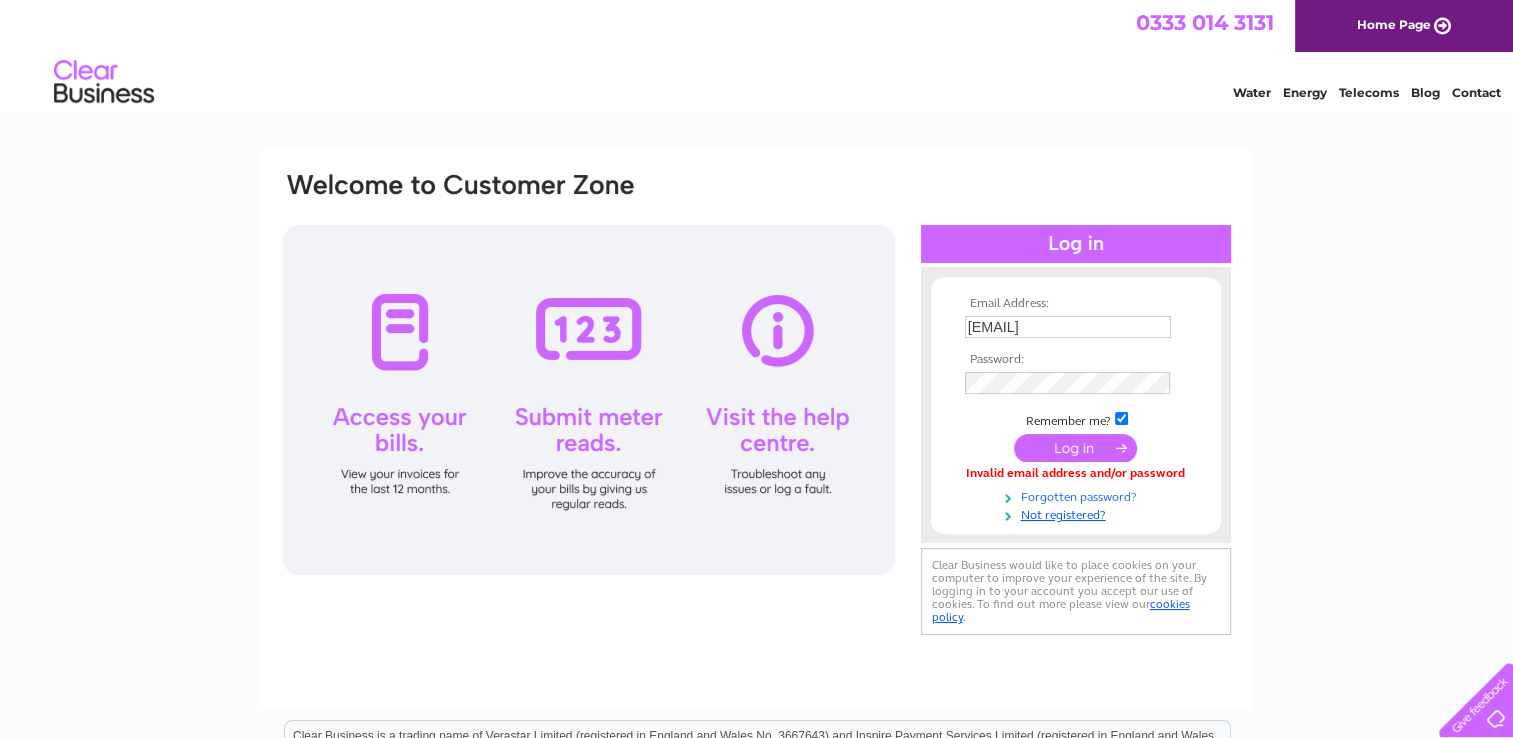 click on "Forgotten password?" at bounding box center [1078, 495] 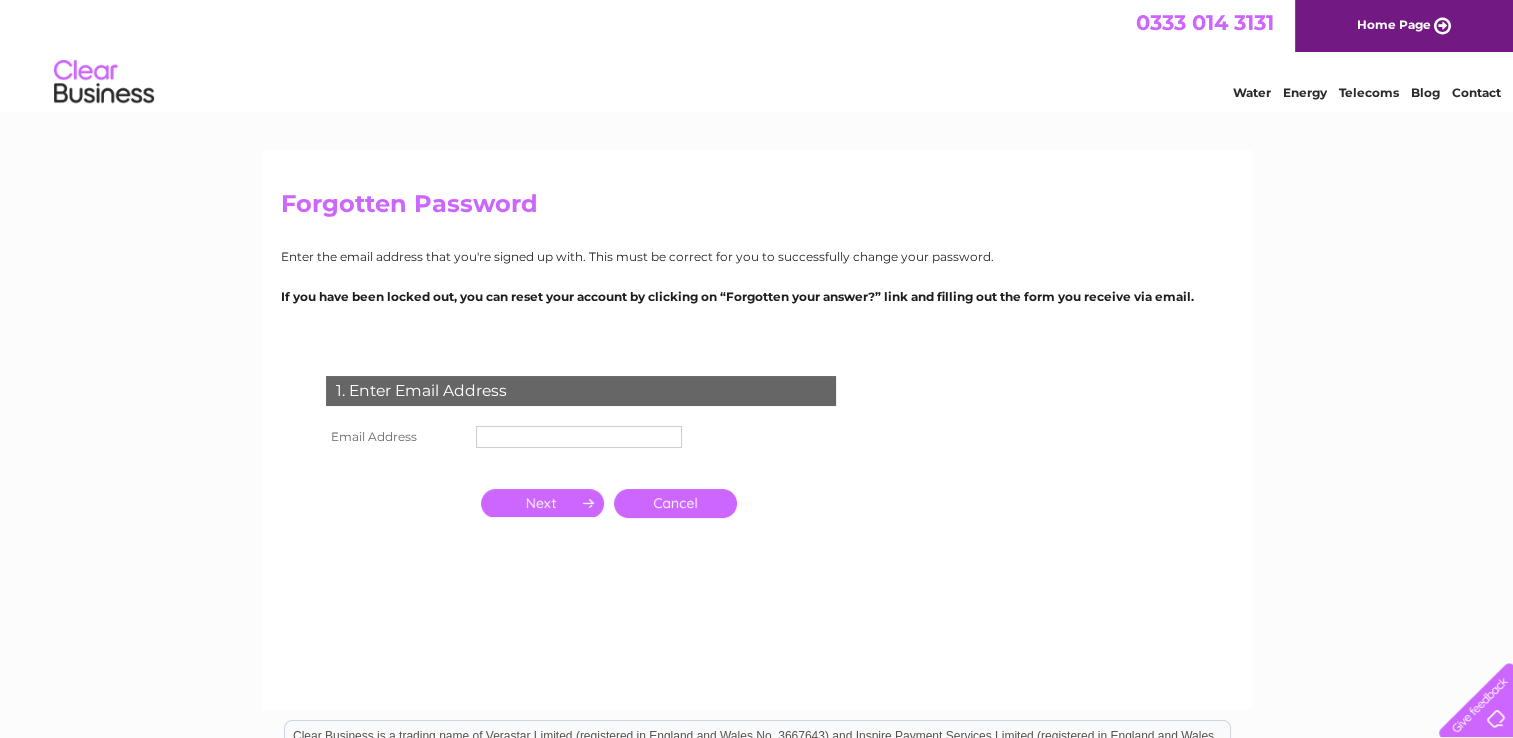 scroll, scrollTop: 0, scrollLeft: 0, axis: both 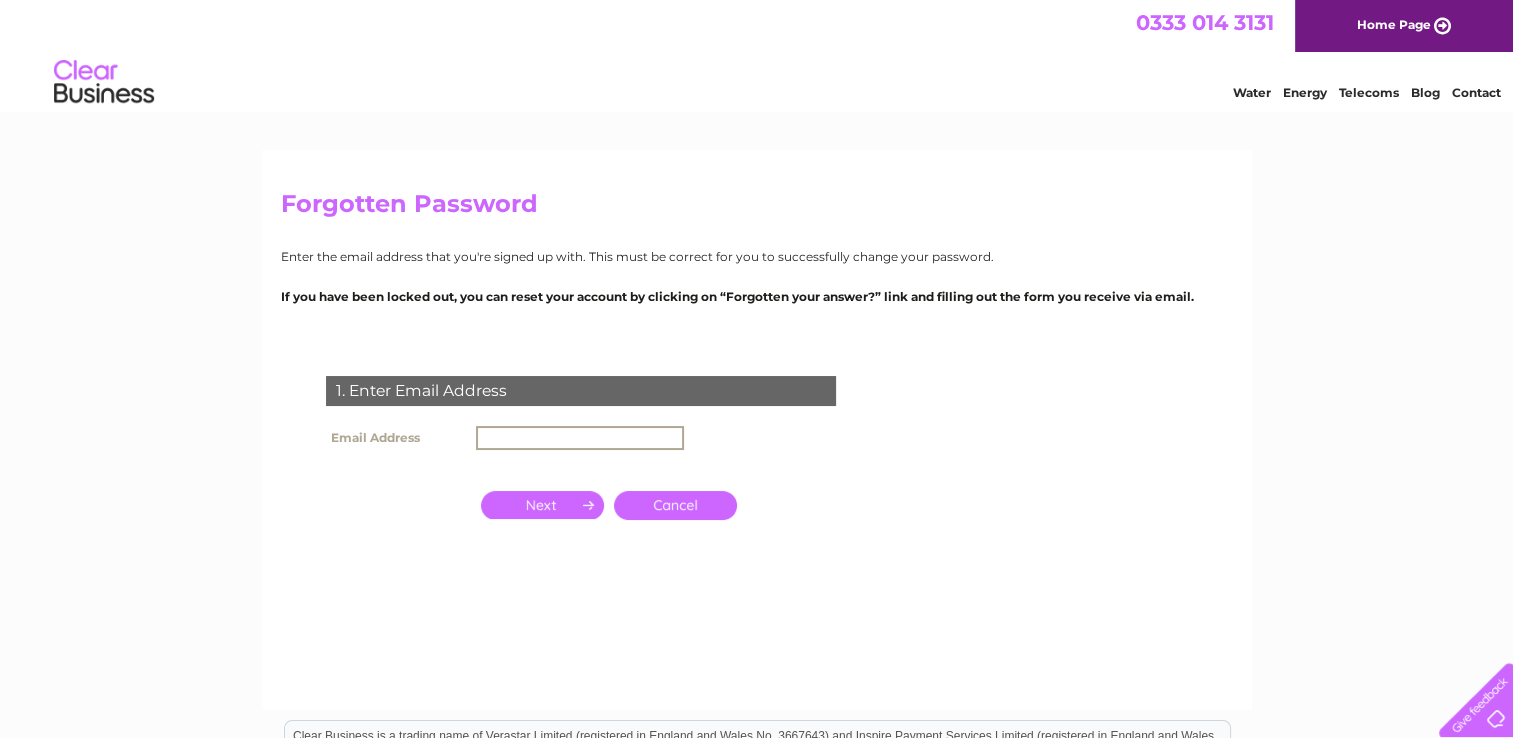 click at bounding box center (580, 438) 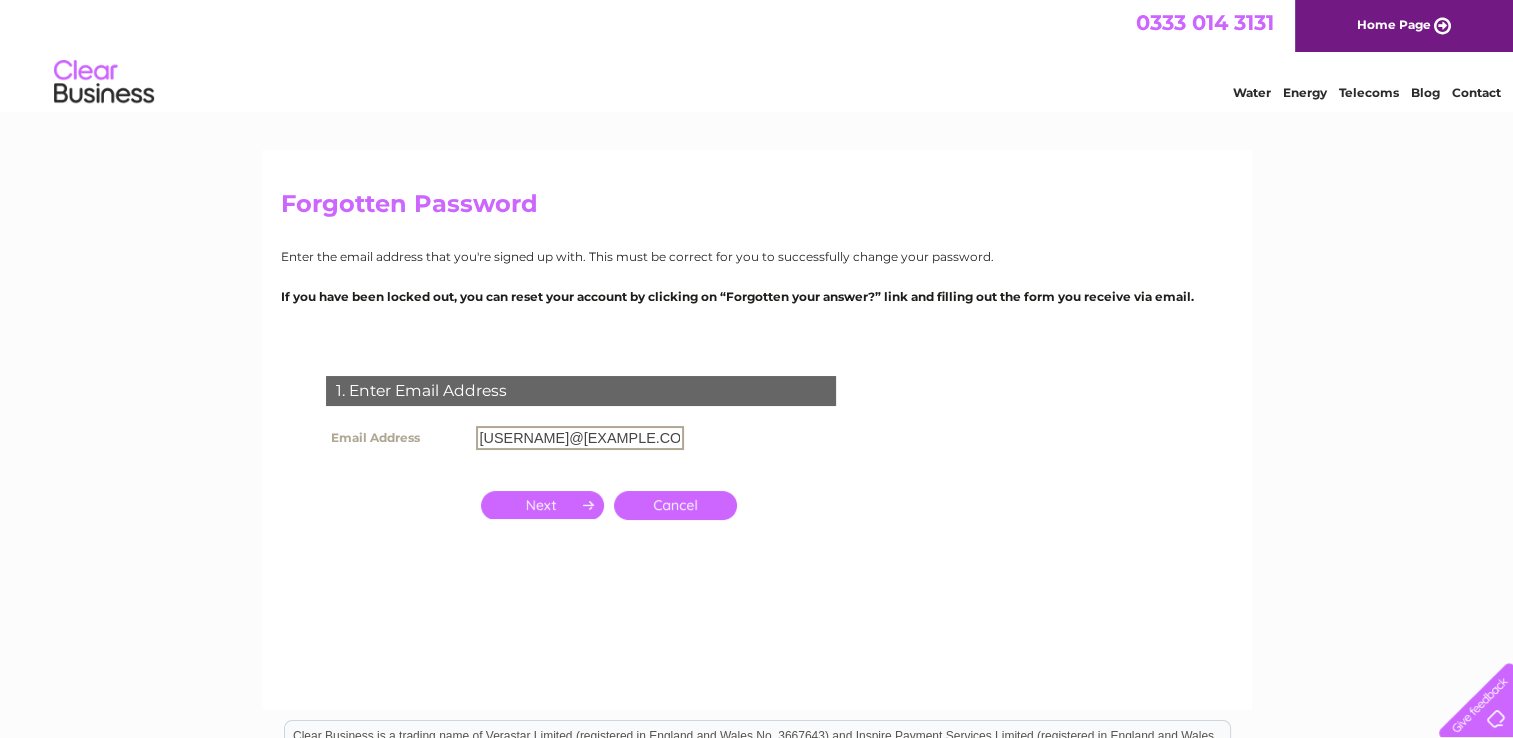 click at bounding box center [542, 505] 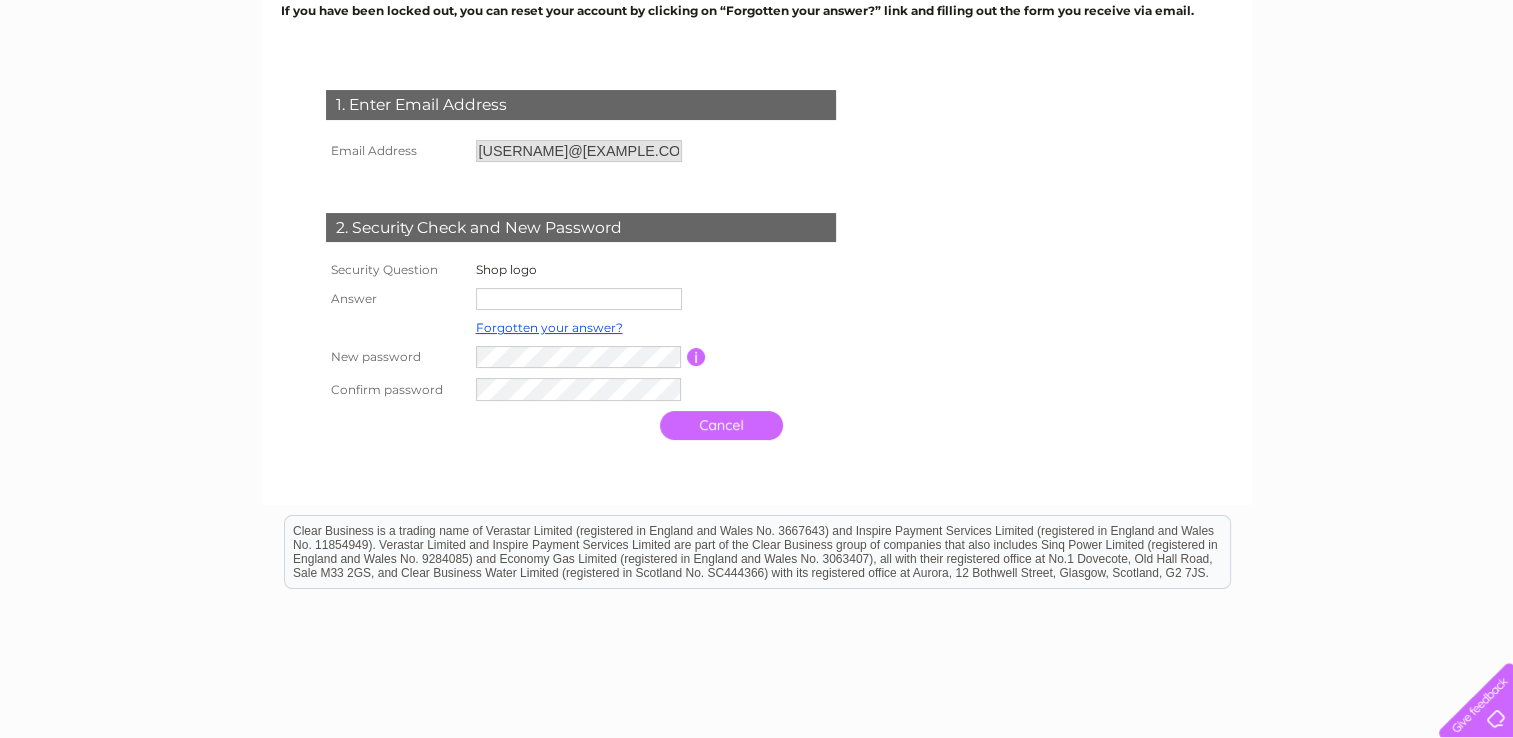 scroll, scrollTop: 300, scrollLeft: 0, axis: vertical 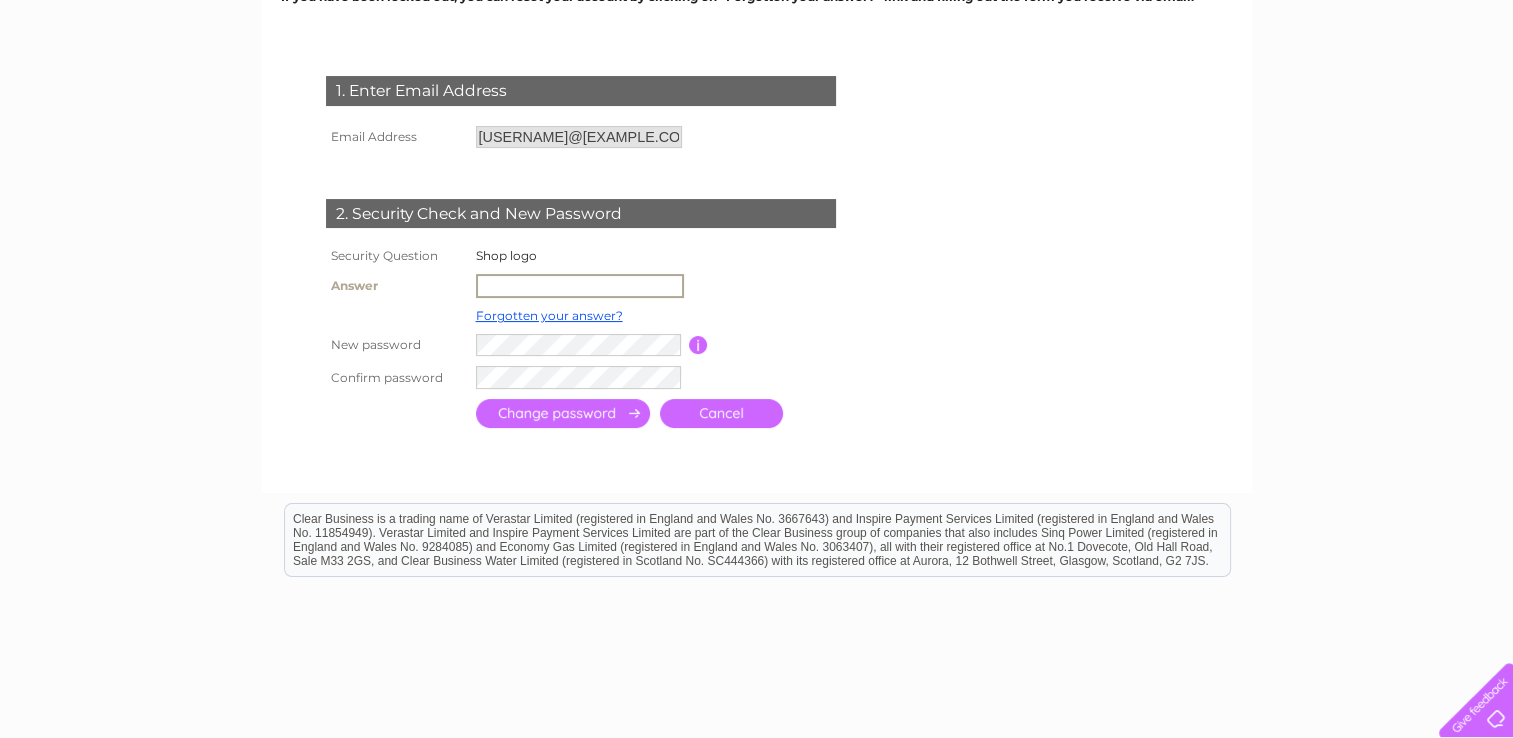 click at bounding box center [580, 286] 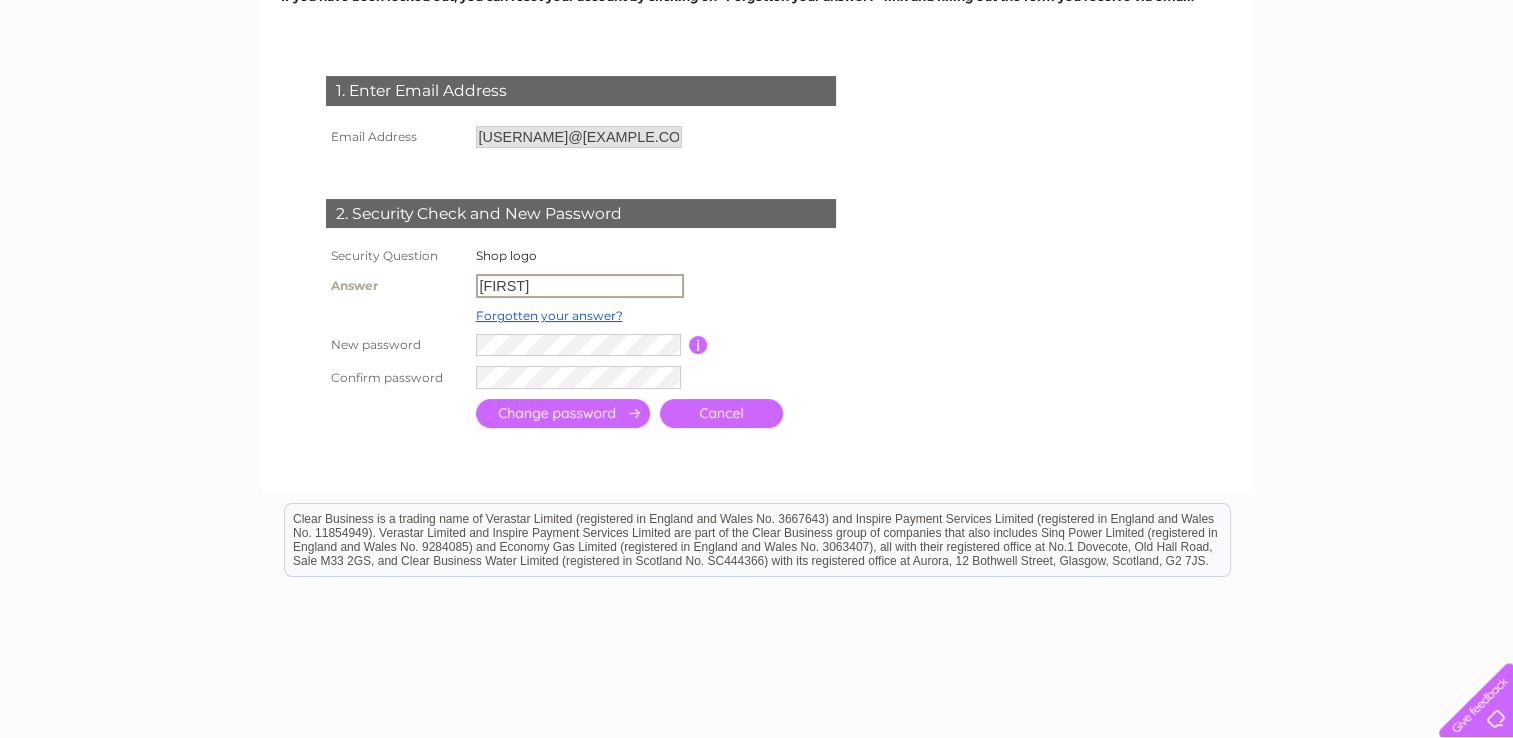type on "bertie" 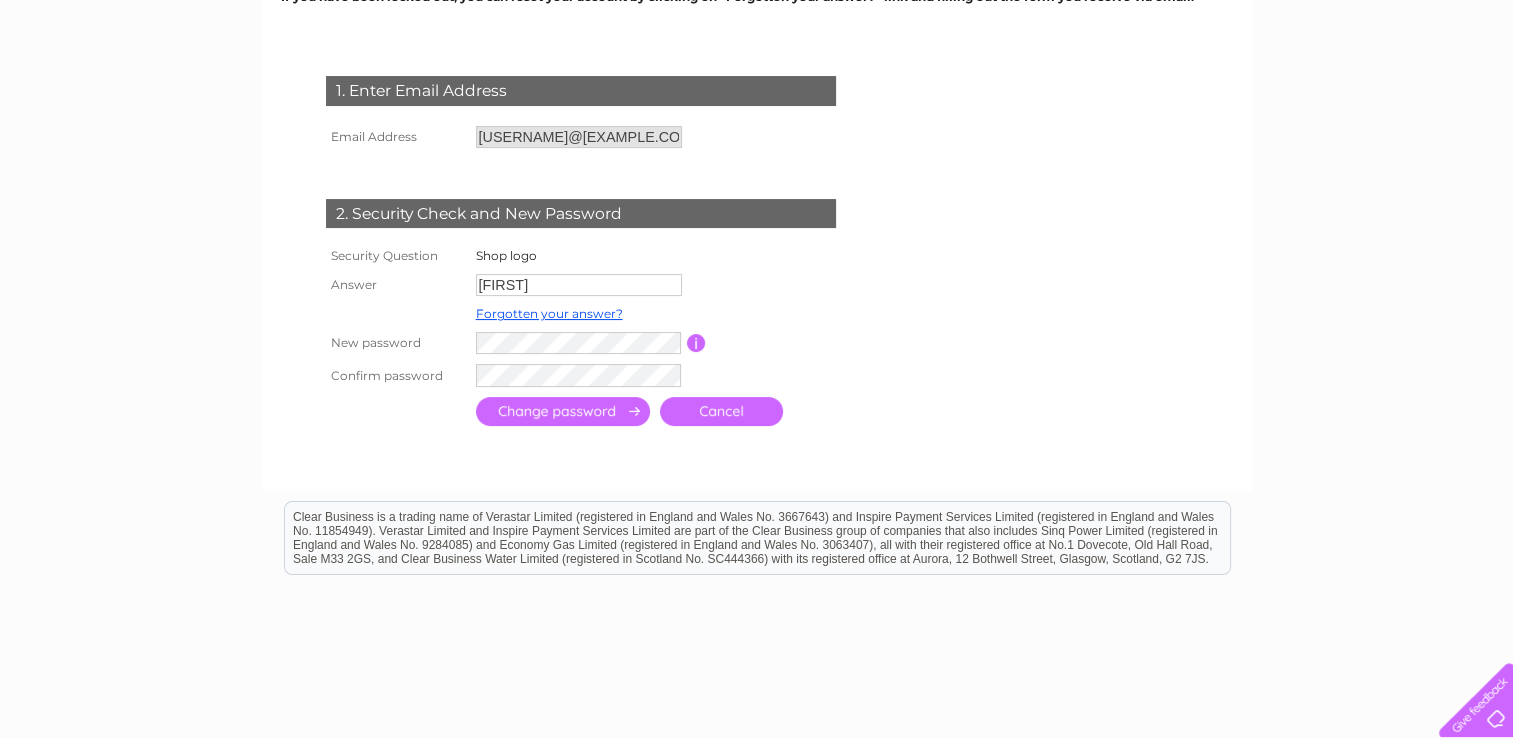 click at bounding box center [563, 411] 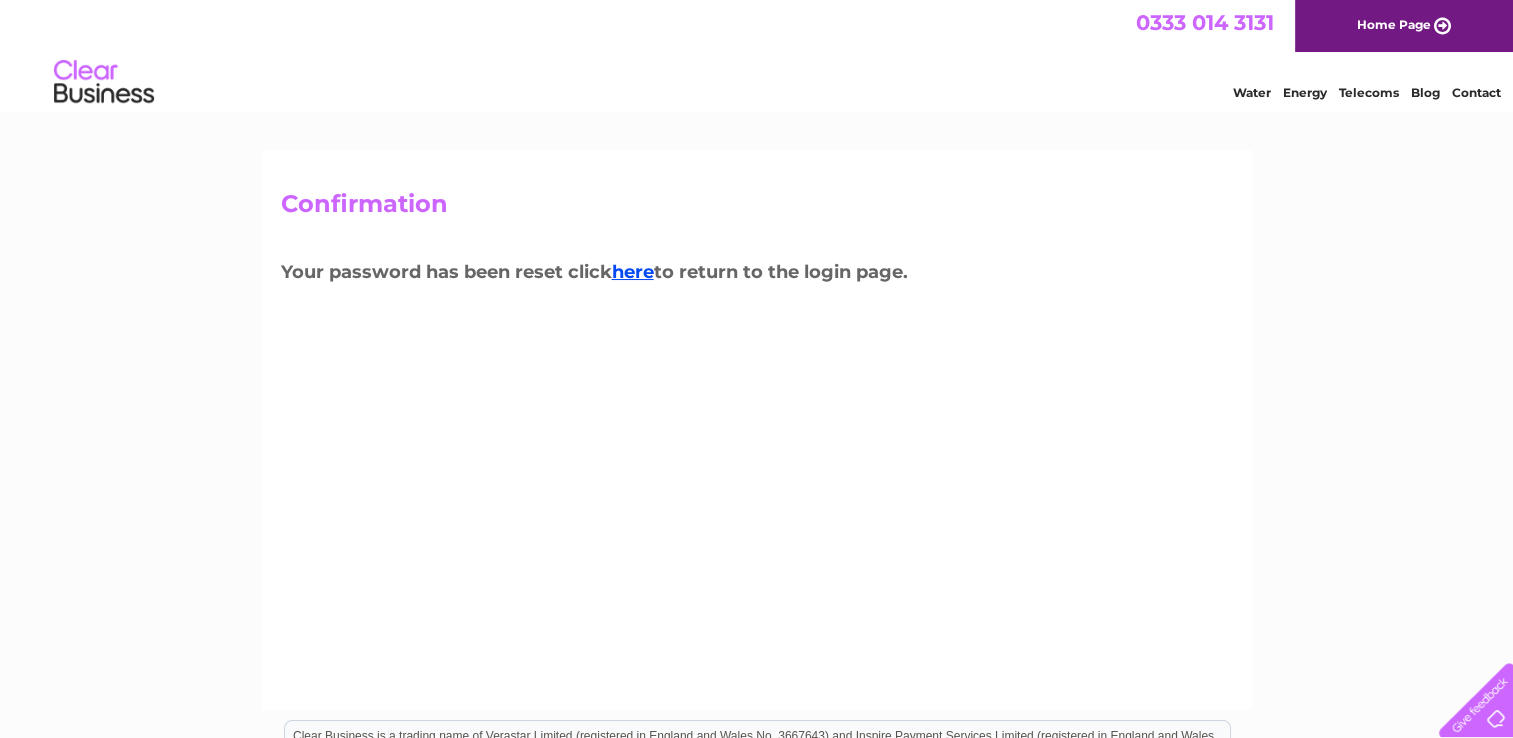 scroll, scrollTop: 0, scrollLeft: 0, axis: both 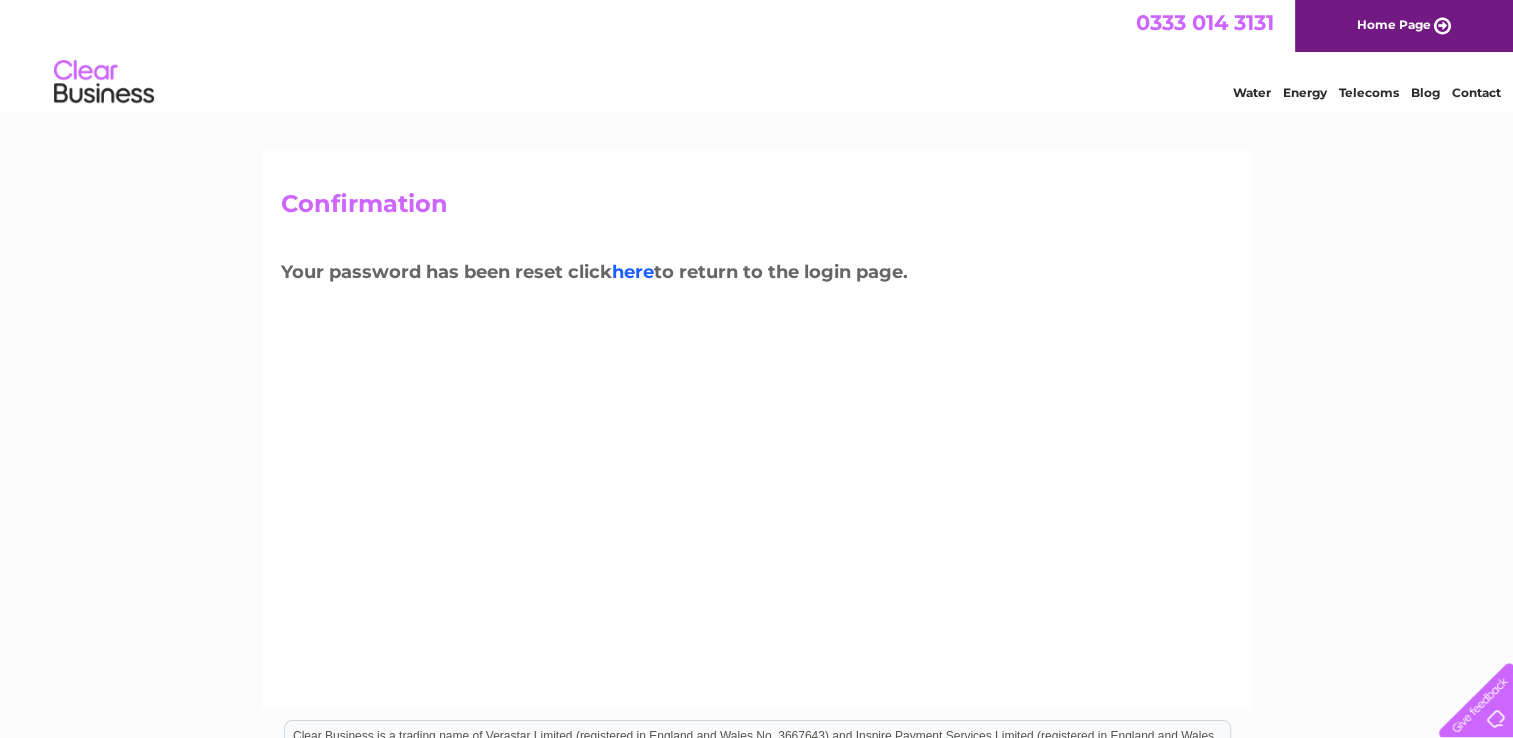 click on "here" at bounding box center [633, 272] 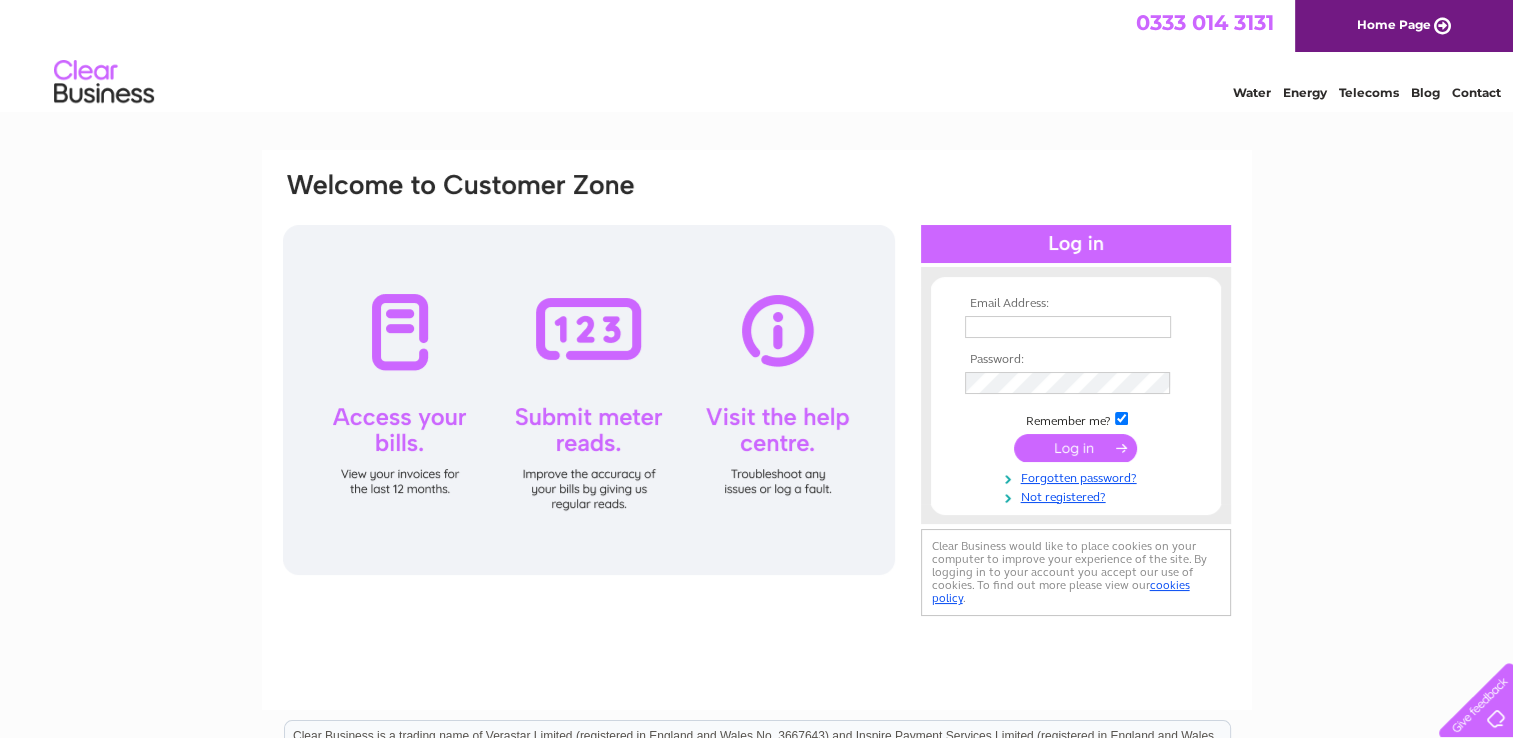 scroll, scrollTop: 0, scrollLeft: 0, axis: both 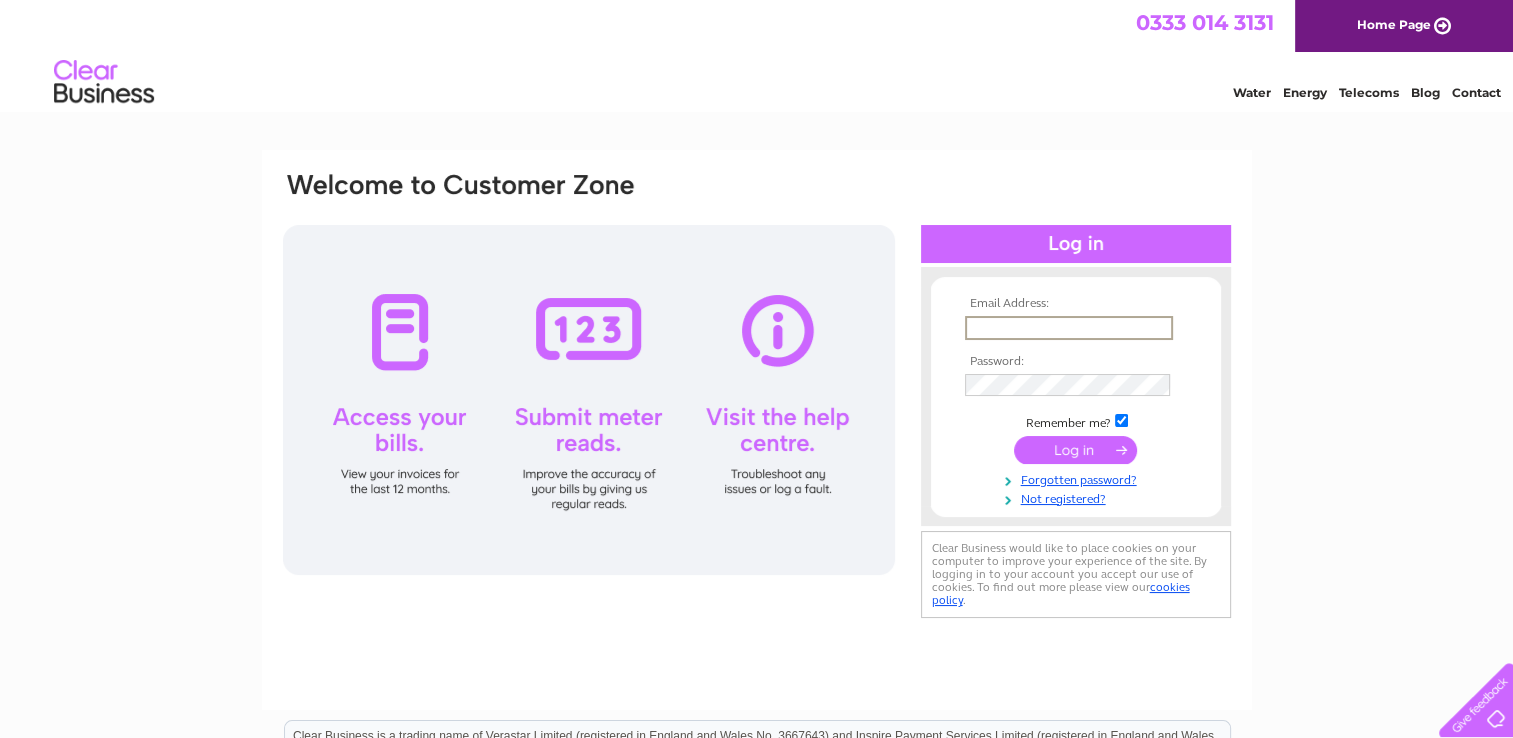 type on "pashy1970@hotmail.co.uk" 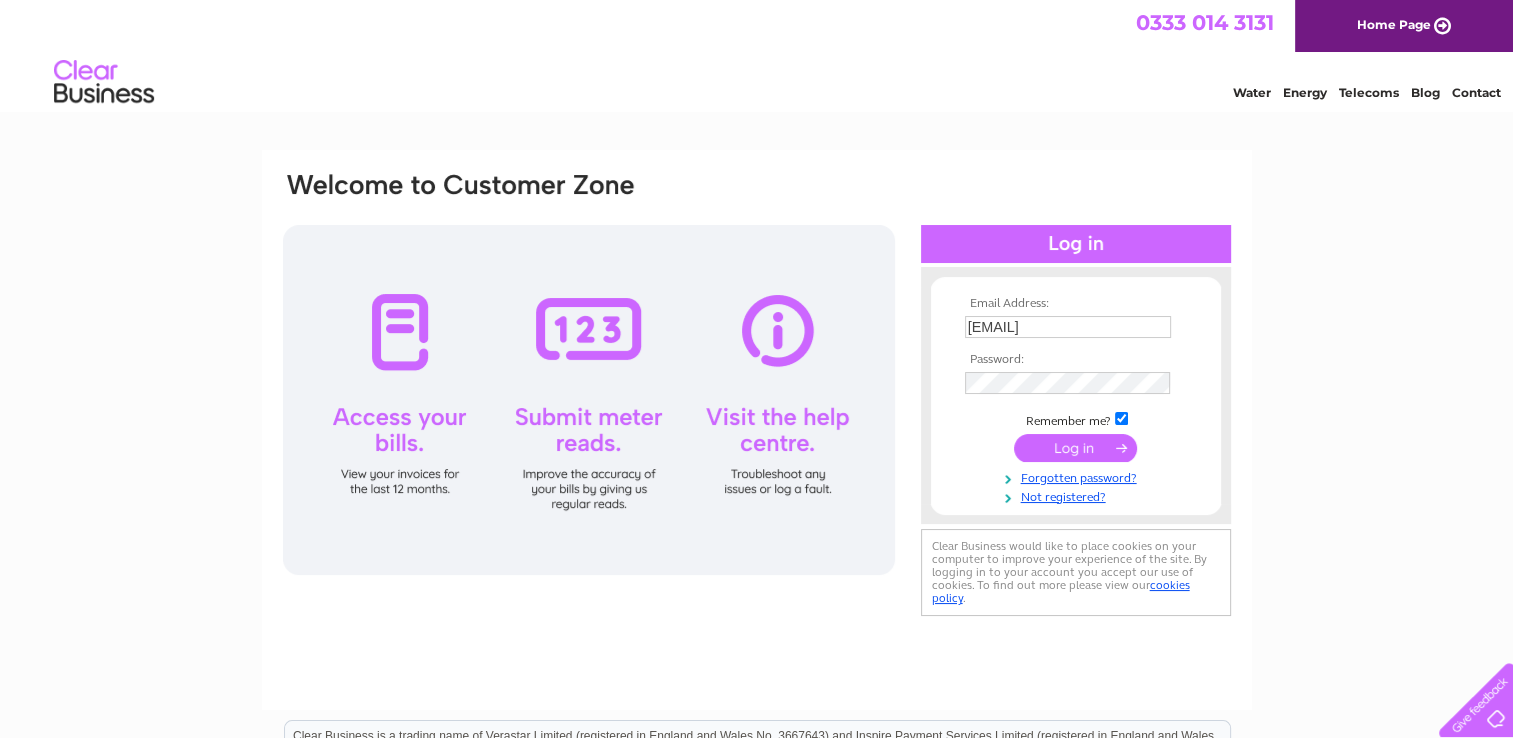 click at bounding box center [1075, 448] 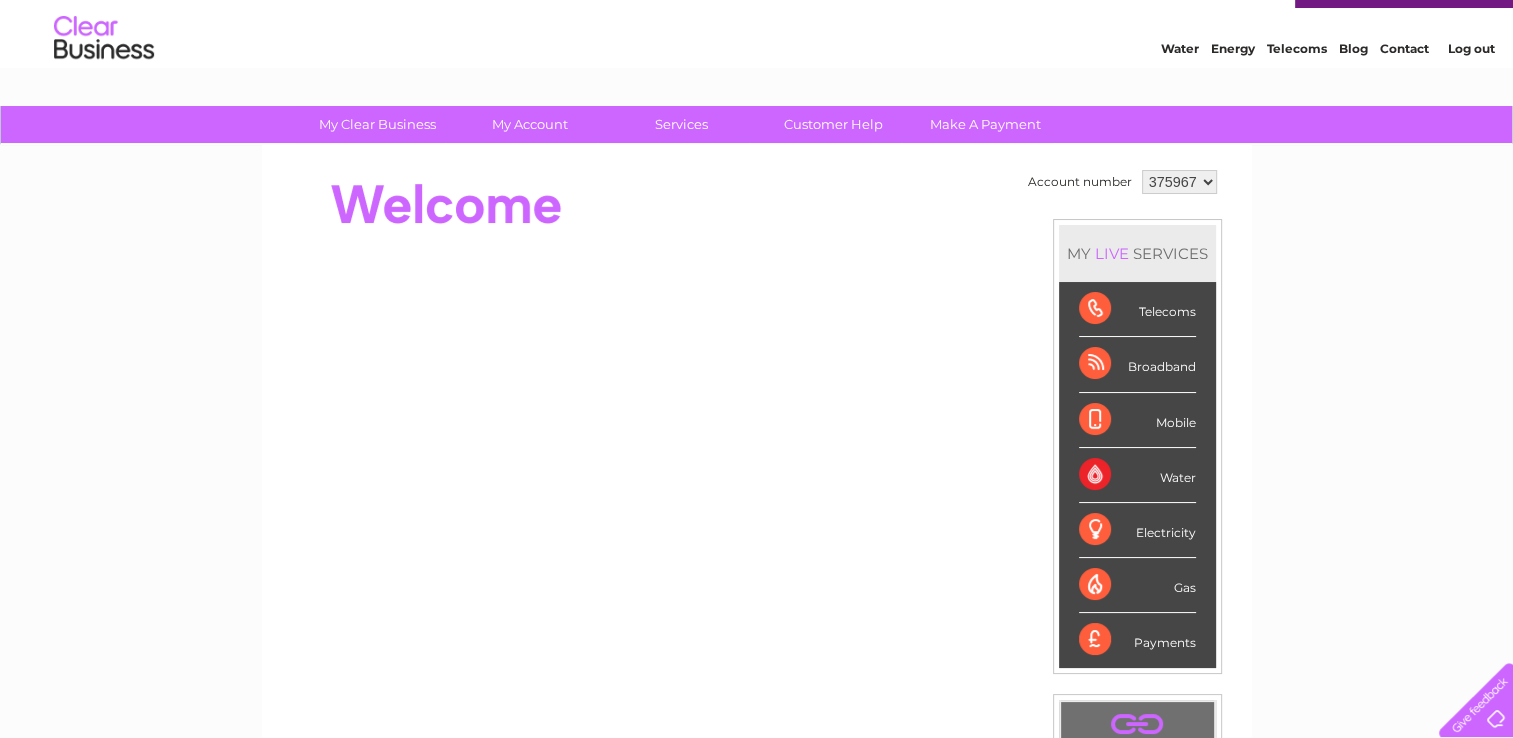 scroll, scrollTop: 0, scrollLeft: 0, axis: both 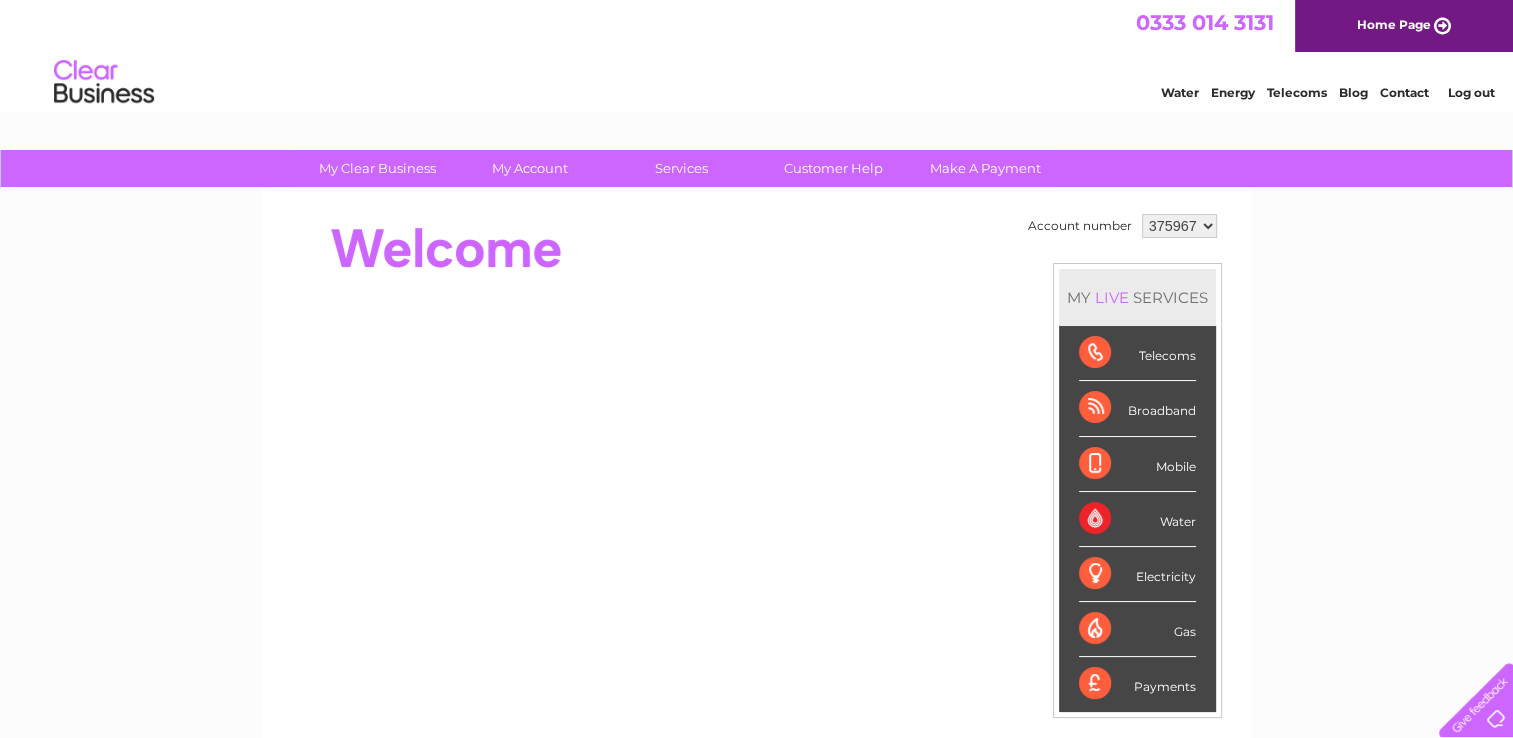 click on "Water" at bounding box center (1137, 519) 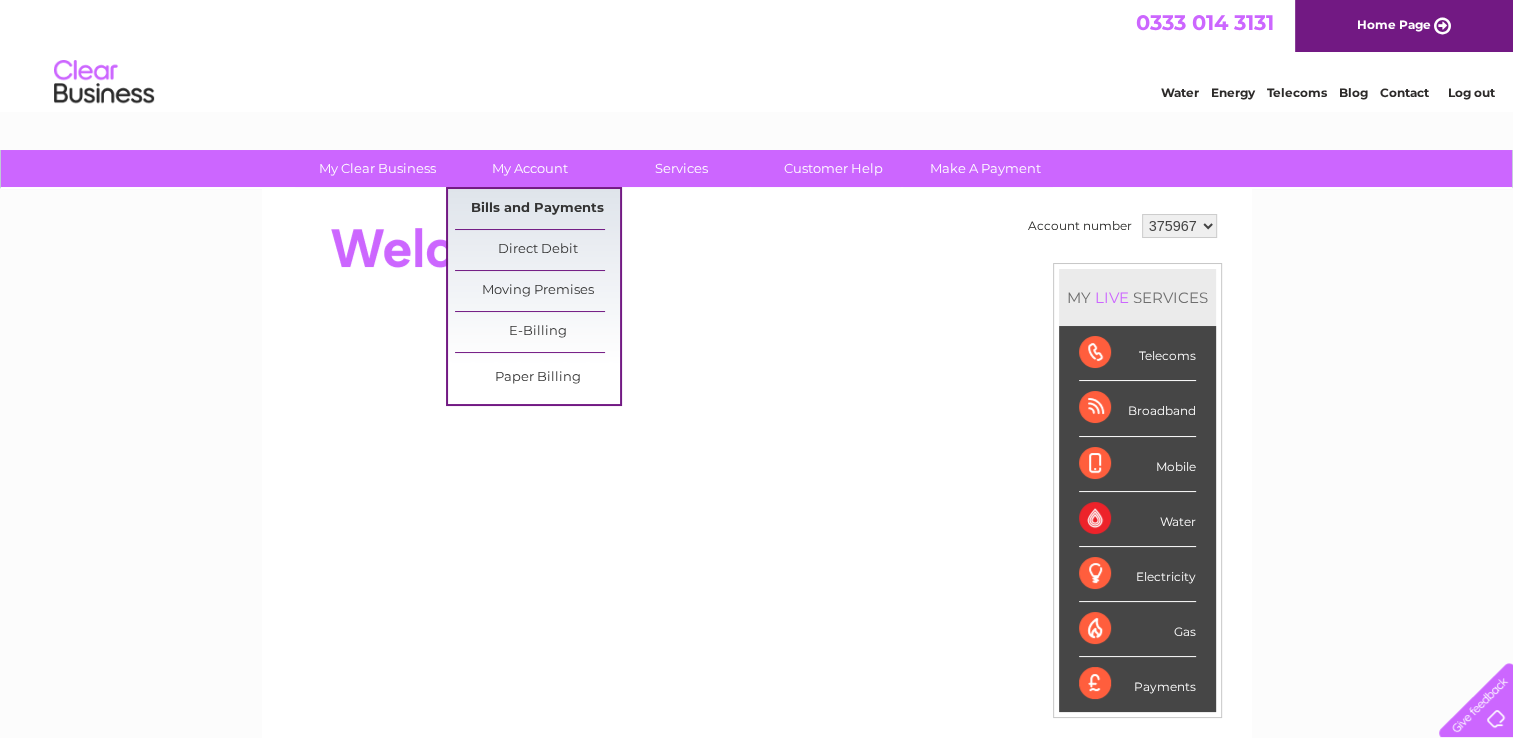 click on "Bills and Payments" at bounding box center (537, 209) 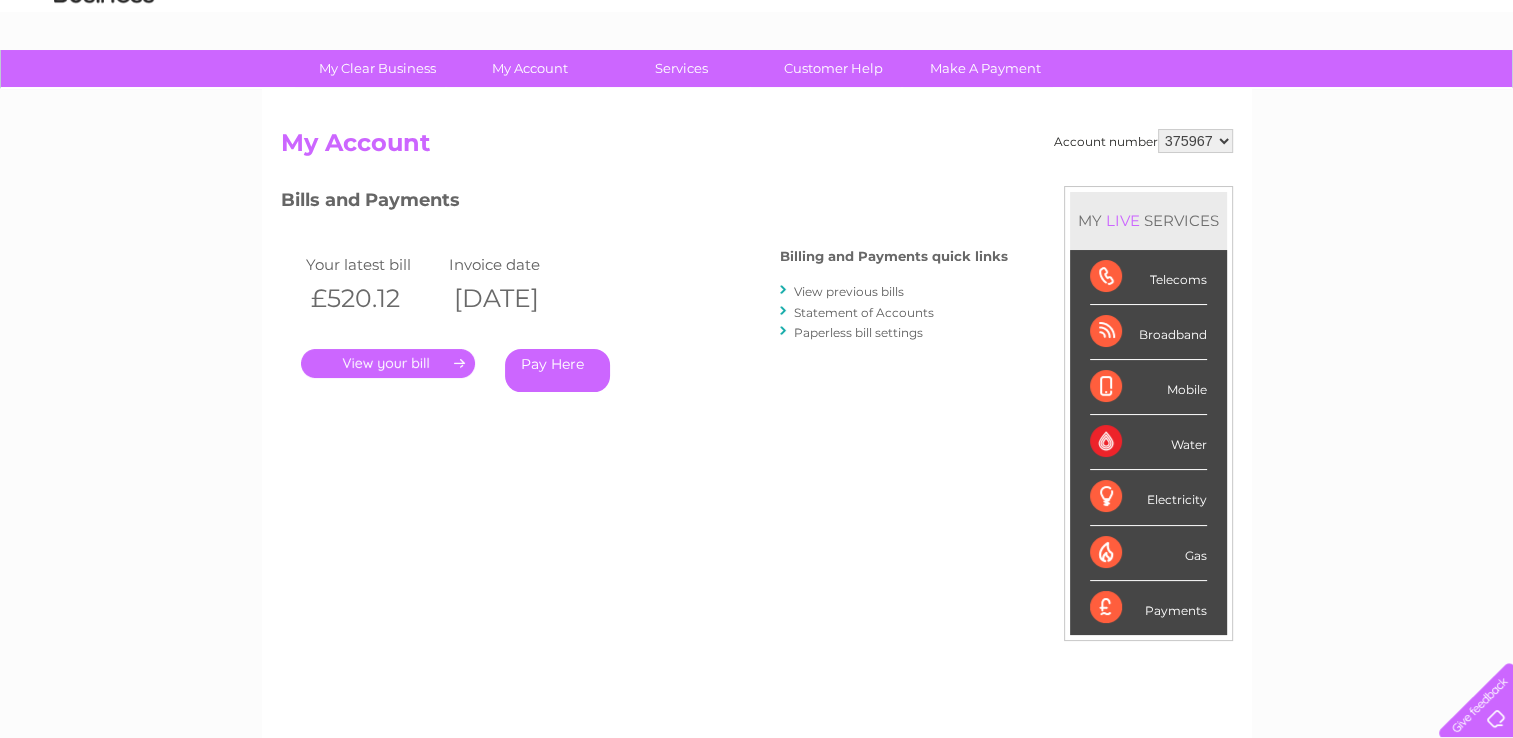 scroll, scrollTop: 200, scrollLeft: 0, axis: vertical 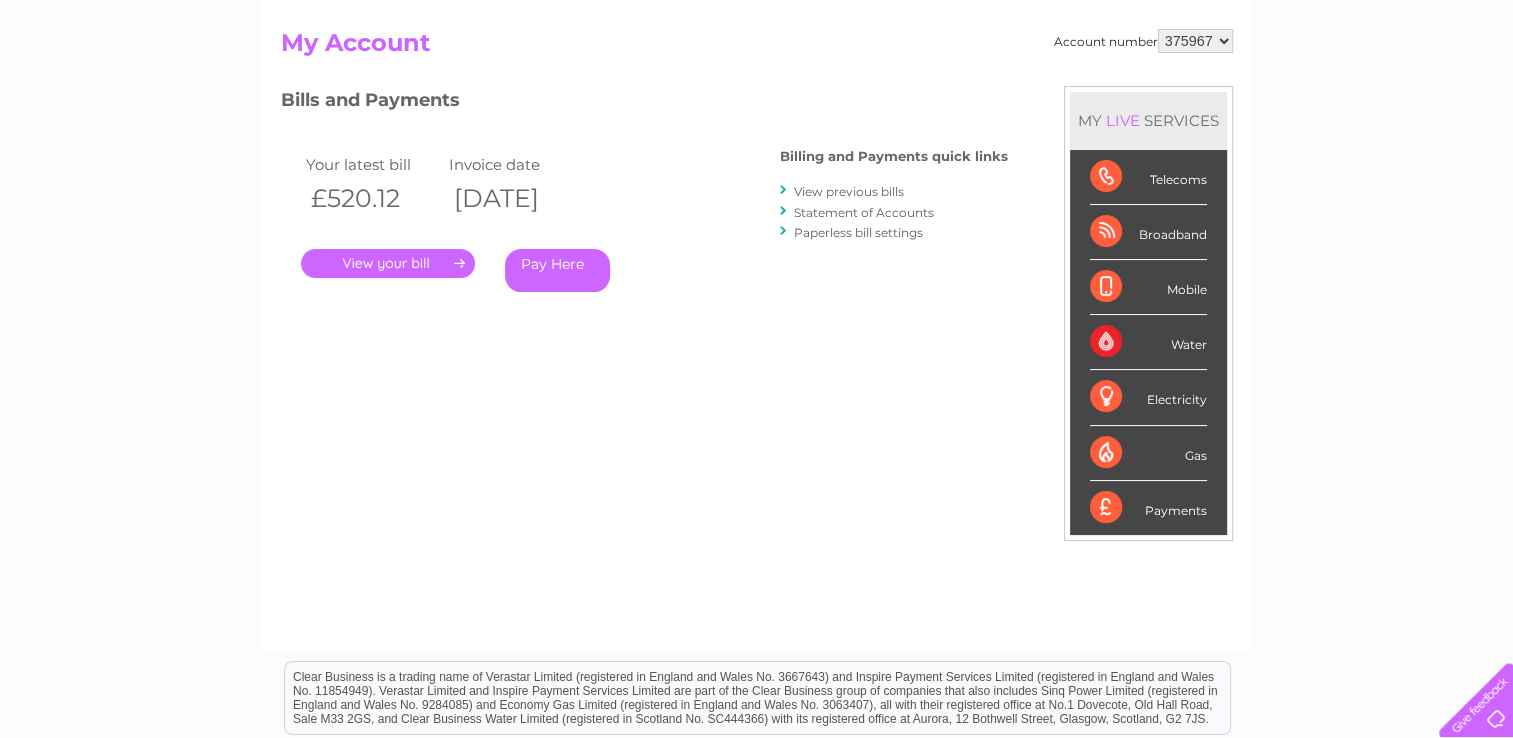 click on "View previous bills" at bounding box center (849, 191) 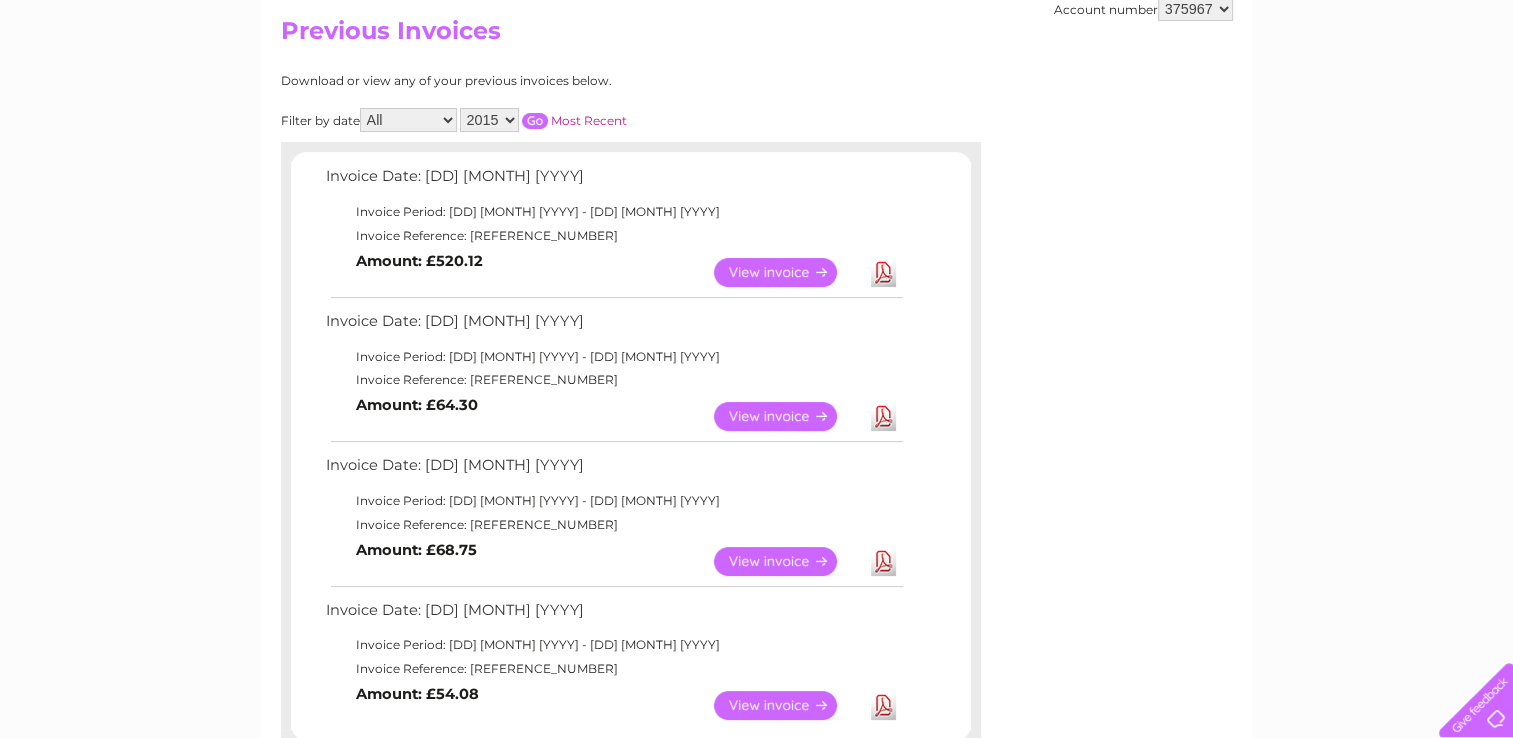scroll, scrollTop: 163, scrollLeft: 0, axis: vertical 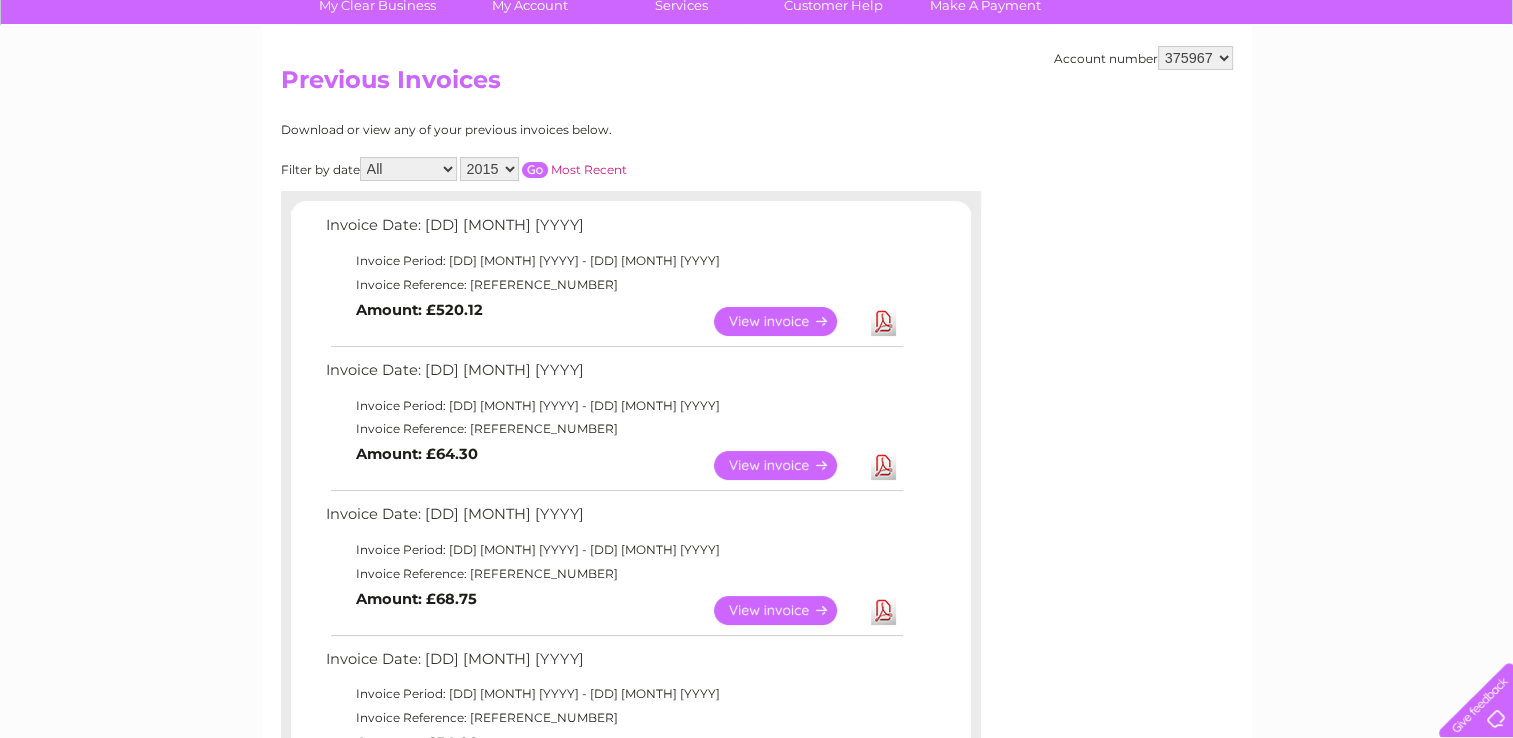 click on "2015
2014
2013" at bounding box center [489, 169] 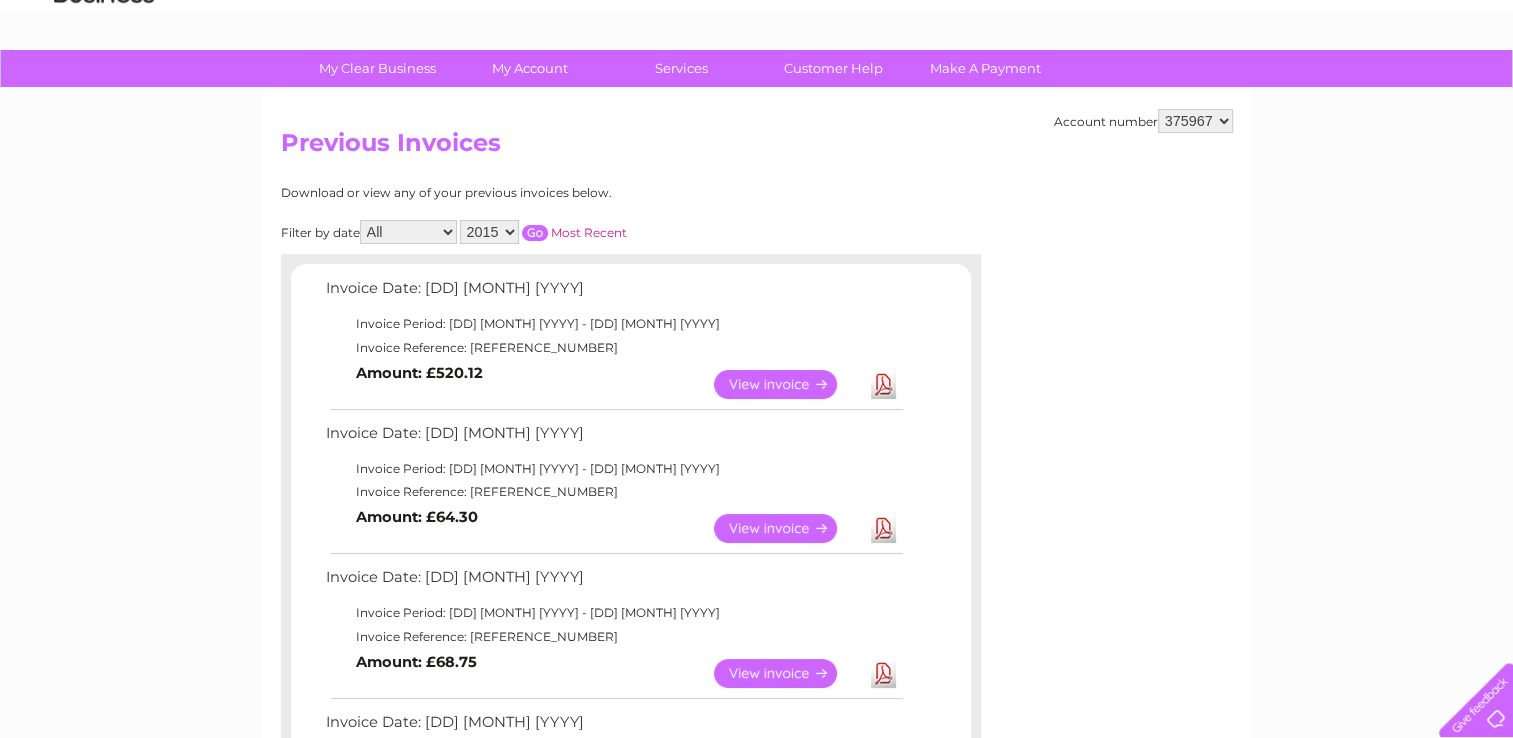 scroll, scrollTop: 0, scrollLeft: 0, axis: both 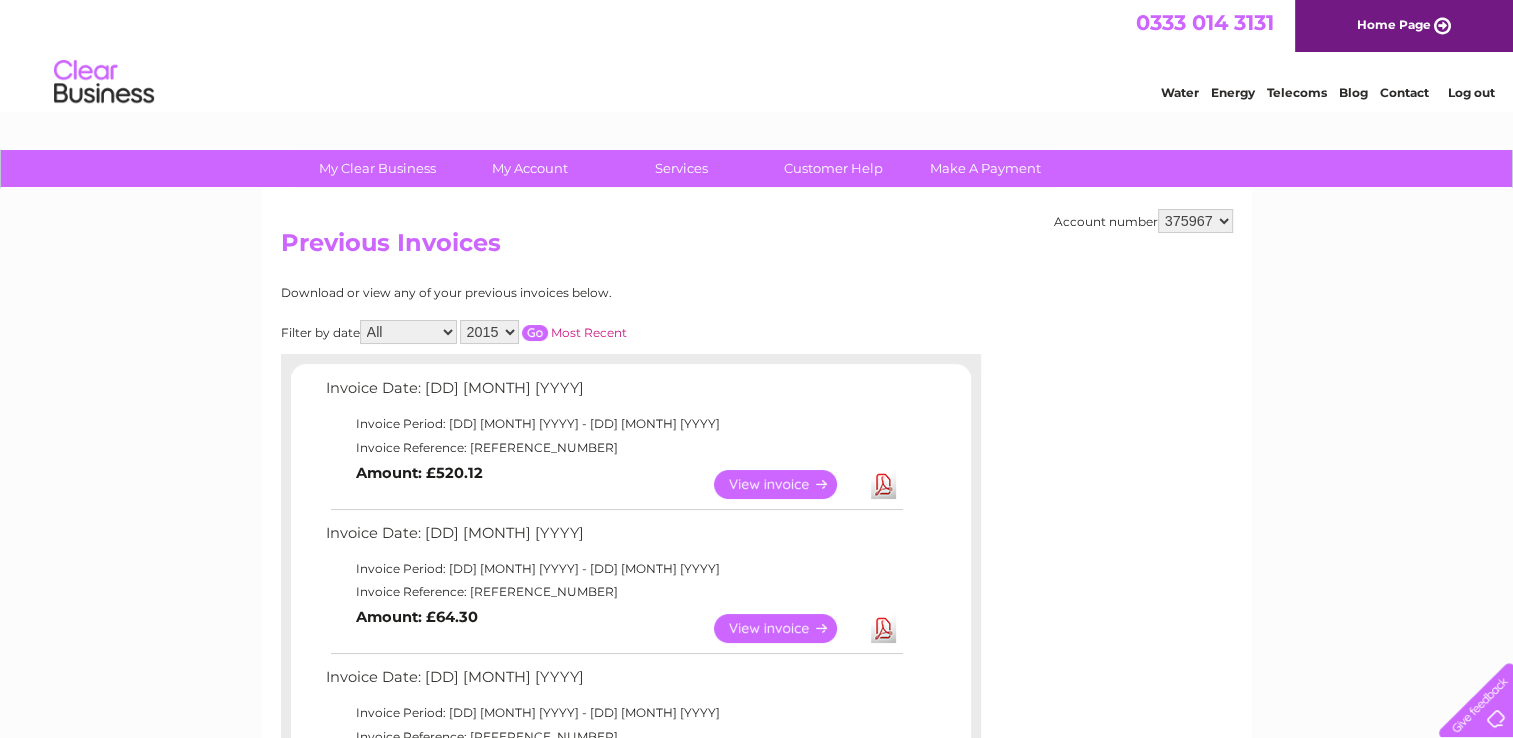 click on "All
January
February
March
April
May
June
July
August
September
October
November
December" at bounding box center [408, 332] 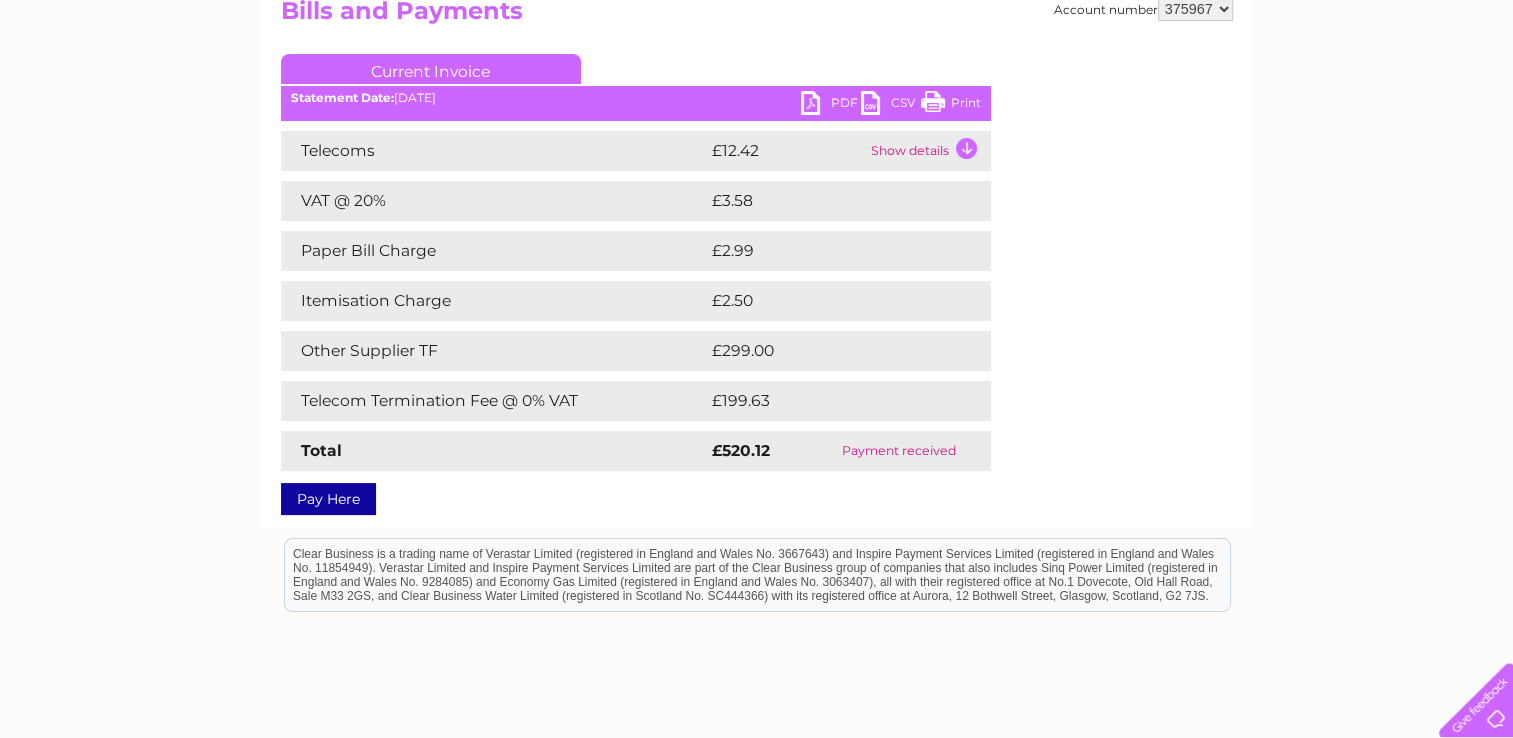 scroll, scrollTop: 0, scrollLeft: 0, axis: both 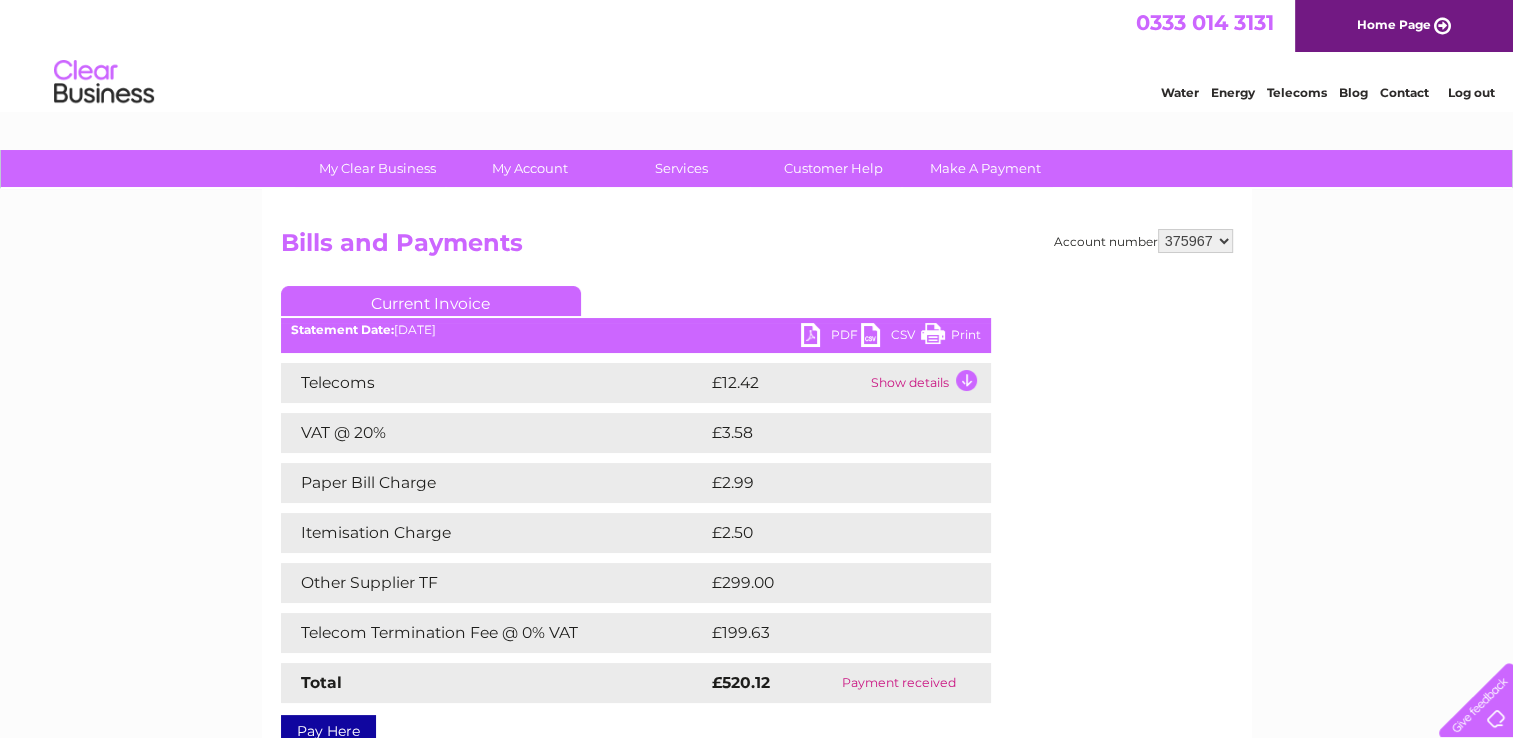 click on "Water" at bounding box center (1180, 92) 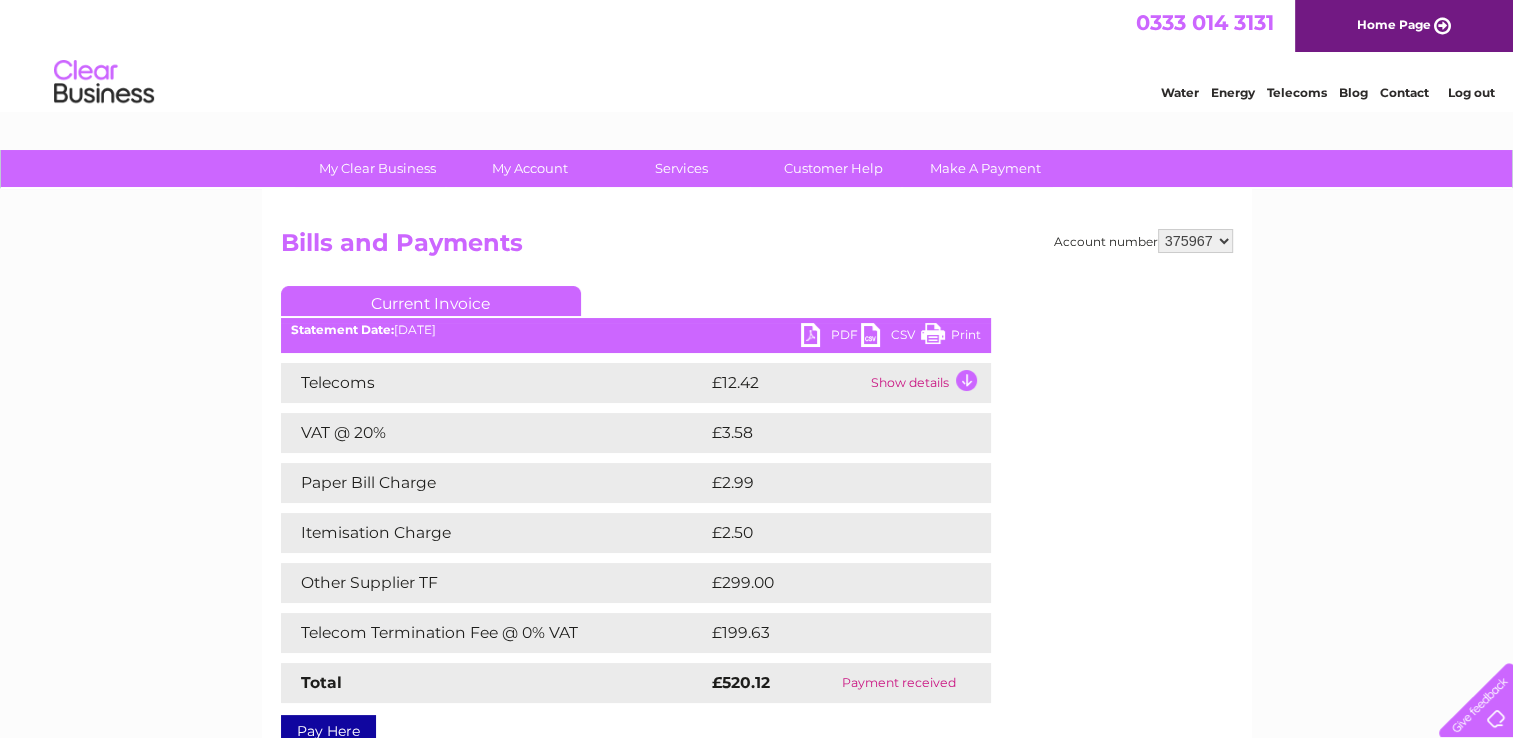 scroll, scrollTop: 0, scrollLeft: 0, axis: both 